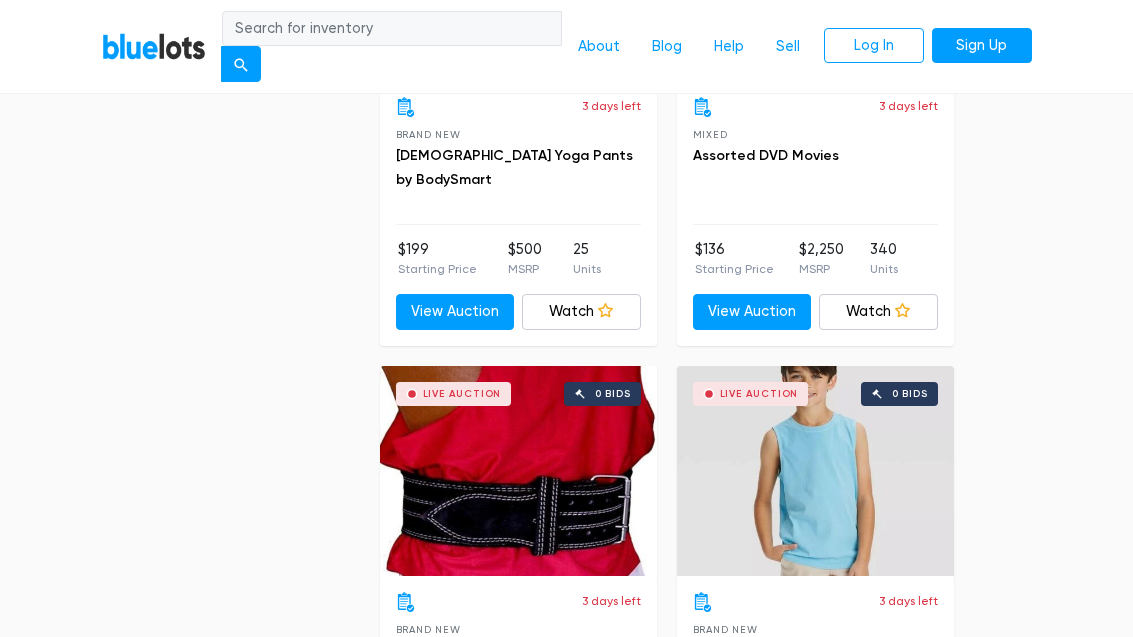 scroll, scrollTop: 6734, scrollLeft: 0, axis: vertical 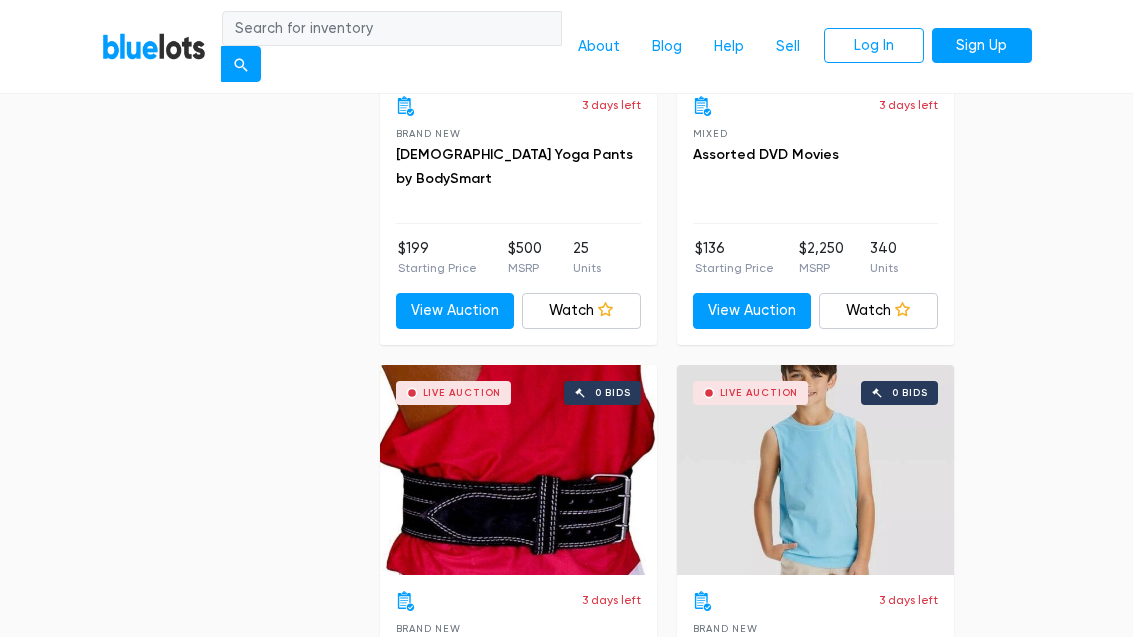 click on "Watch" at bounding box center (878, 312) 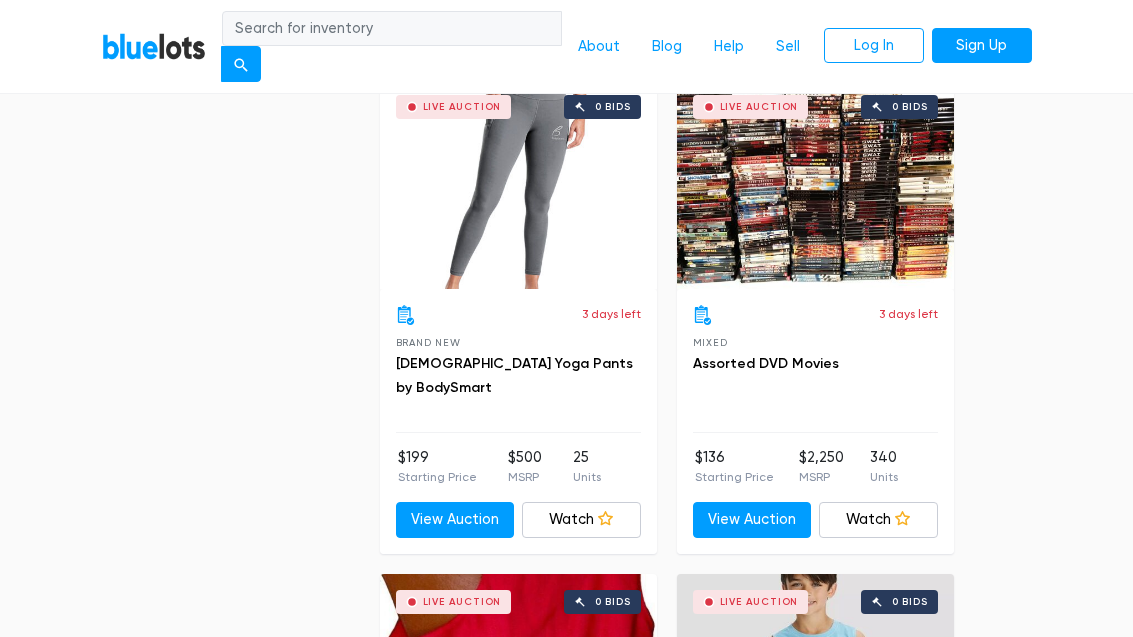 scroll, scrollTop: 6525, scrollLeft: 0, axis: vertical 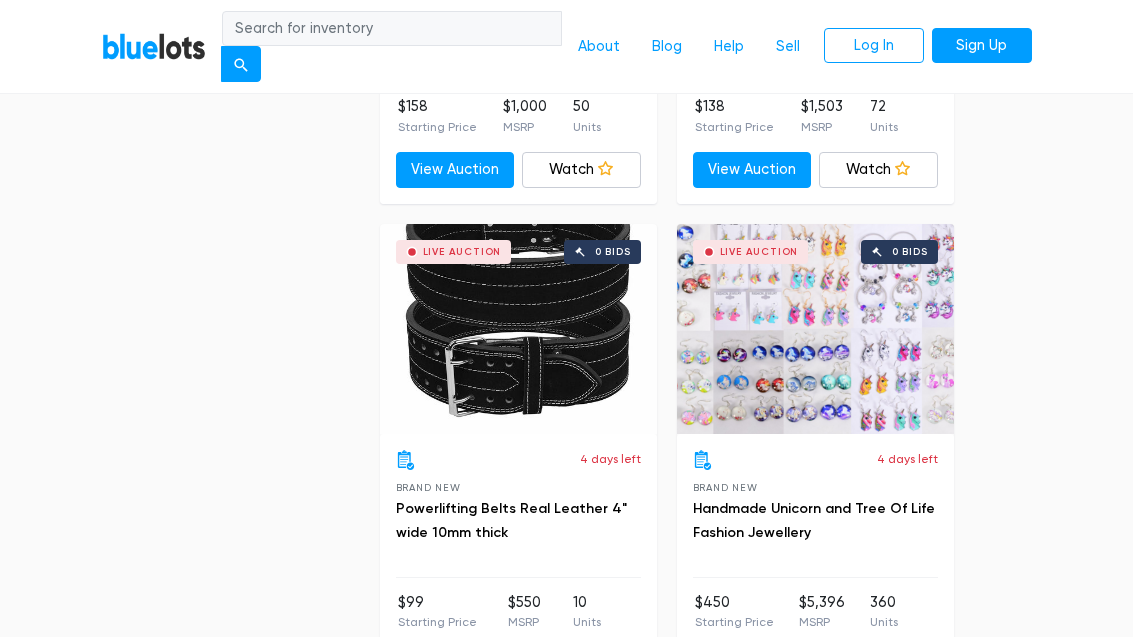 click on "Filter
Filter & Sort
SORT BY
Most Bids
Ending Soonest
Newly Listed
Lowest Price
Highest Price Most Bids ▾ Most Bids Ending Soonest Newly Listed Lowest Price Highest Price
PRICE
Min $100
$200
$300
$400
$500
$1,000
$2,000
$3,000 Min ▾ Min $100 $200 $300 $400 $500 $1,000 $2,000 $3,000
Max $100
$200
$300
$400
$500
$1,000
$2,000
$3,000 Max ▾ Max $100 $200 $300 $400 $500 $1,000 $2,000 $3,000
CONDITION
Brand New
71
1 1" at bounding box center [566, -1242] 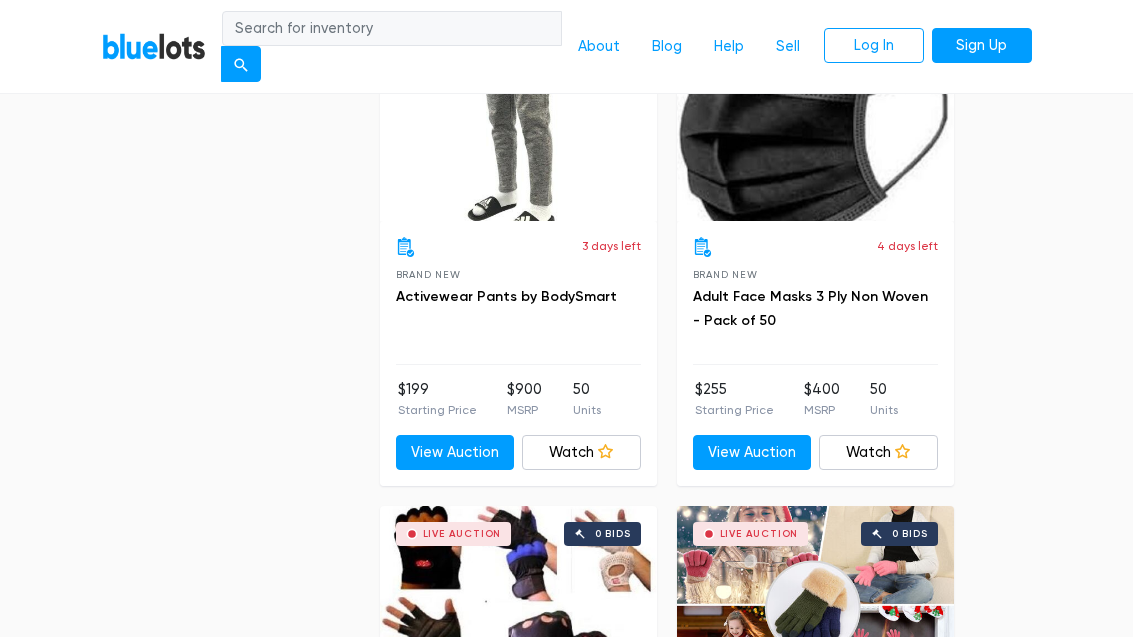 scroll, scrollTop: 7583, scrollLeft: 0, axis: vertical 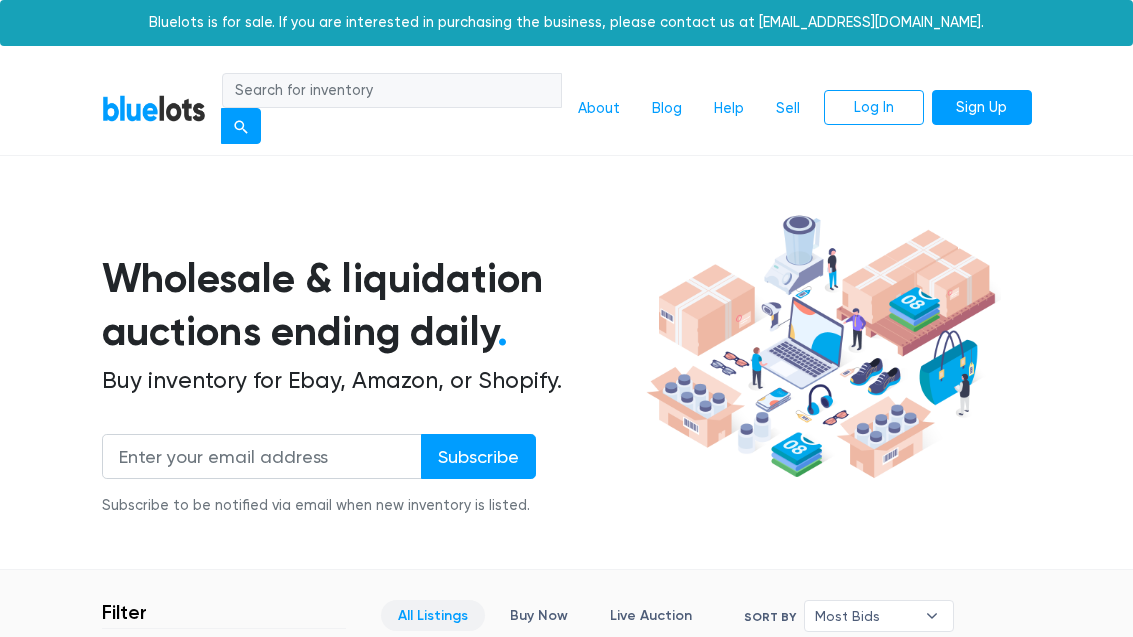 click at bounding box center (392, 91) 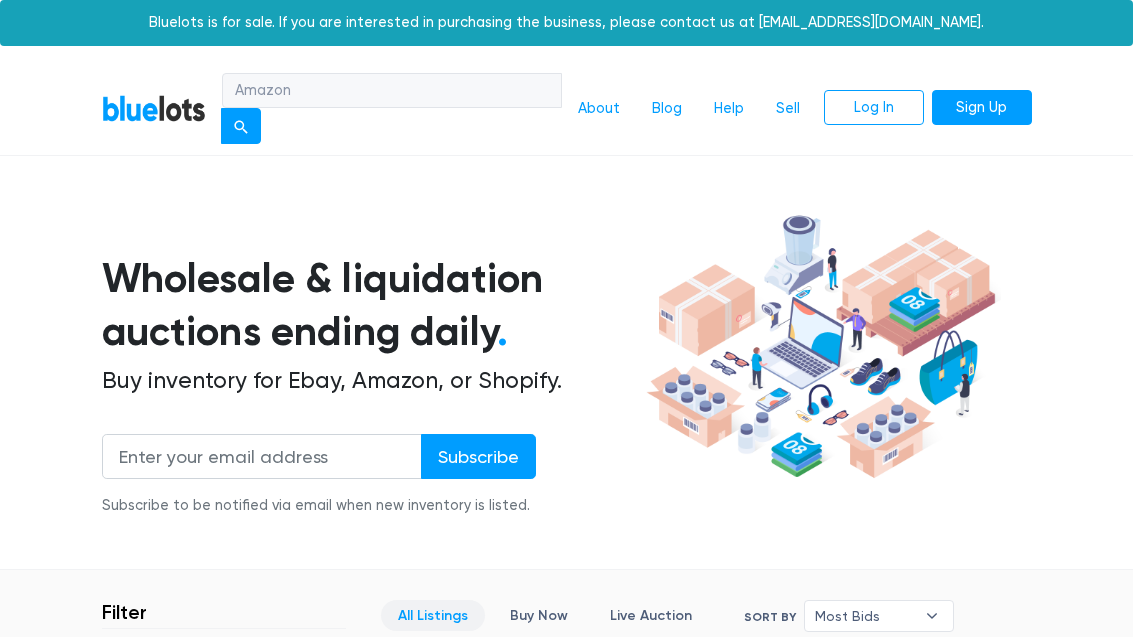 type on "Amazon" 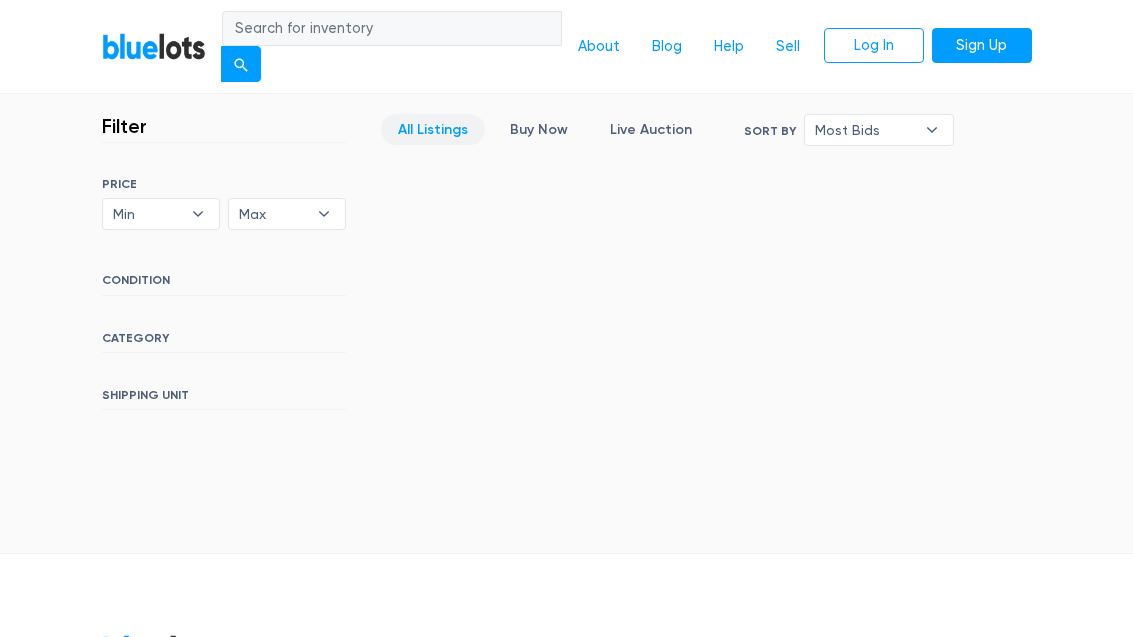scroll, scrollTop: 425, scrollLeft: 0, axis: vertical 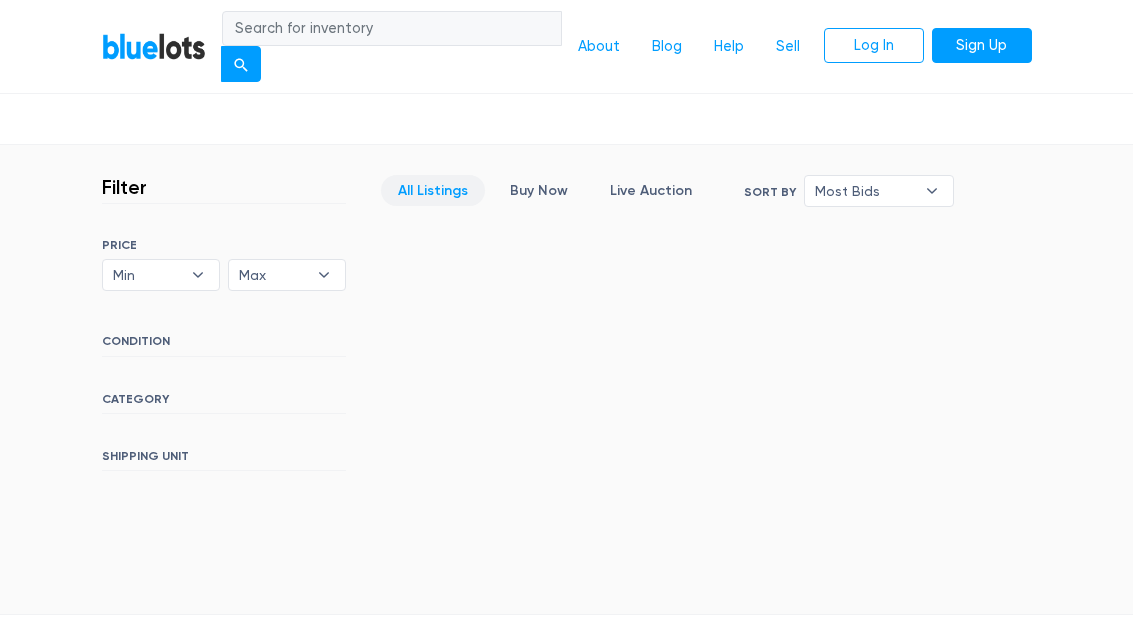 click on "Min $100
$200
$300
$400
$500
$1,000
$2,000
$3,000" at bounding box center [161, 275] 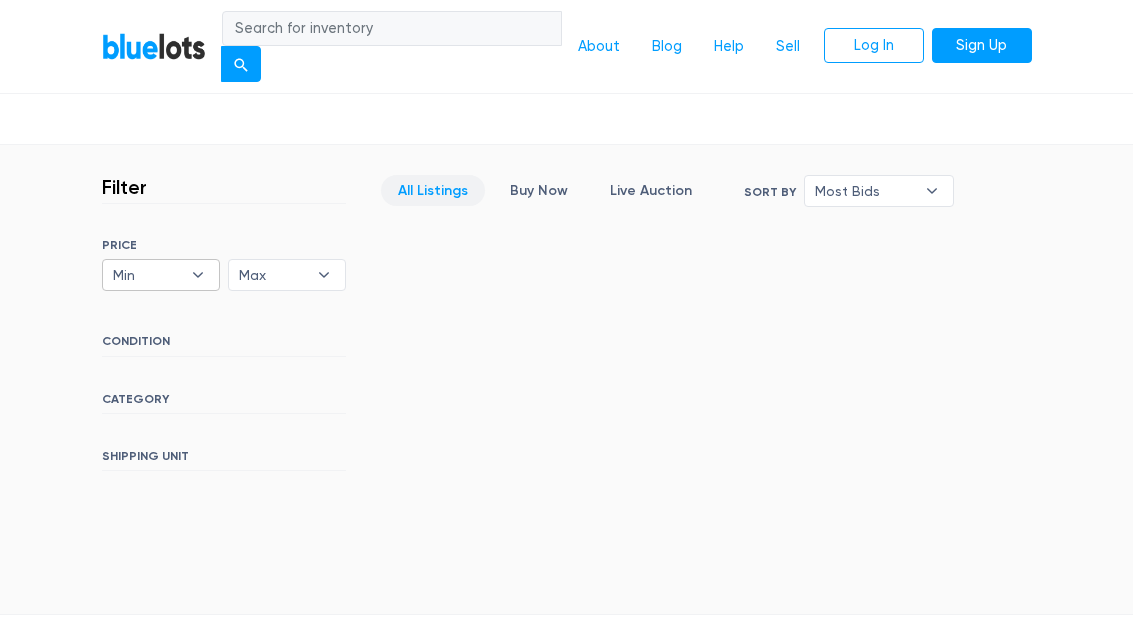 select on "10000" 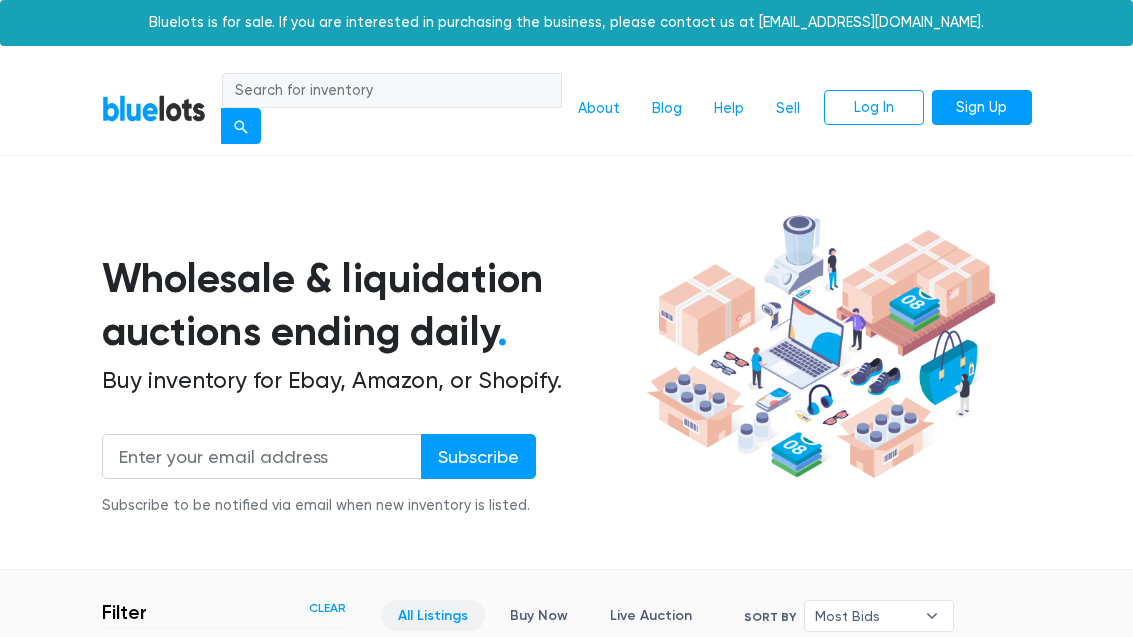 scroll, scrollTop: 514, scrollLeft: 0, axis: vertical 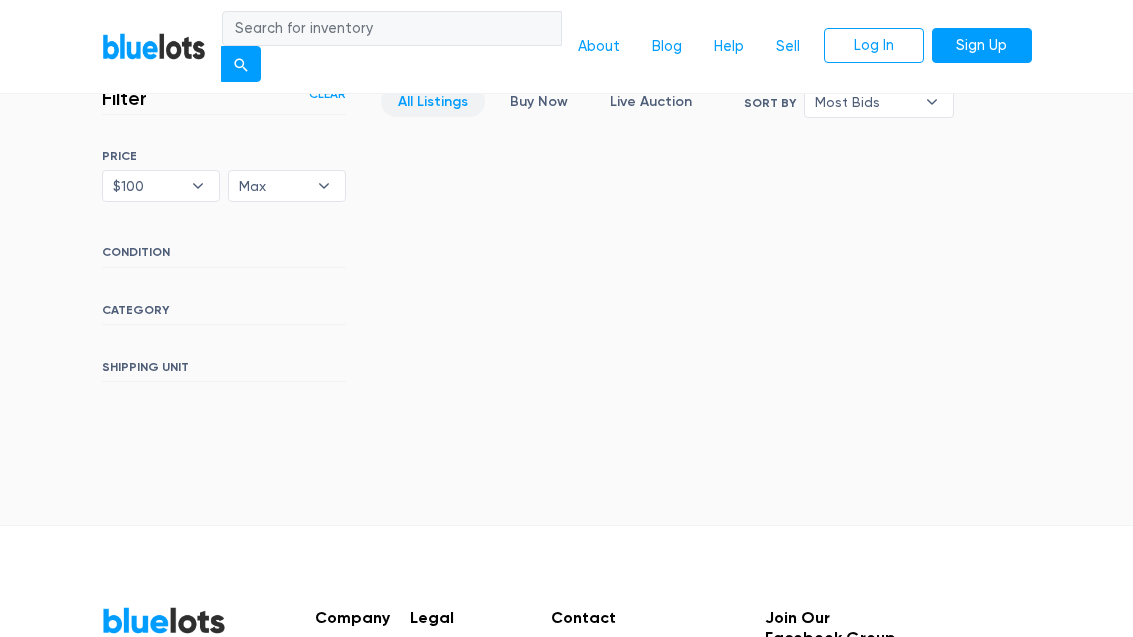 click on "Max $100
$200
$300
$400
$500
$1,000
$2,000
$3,000" at bounding box center [287, 186] 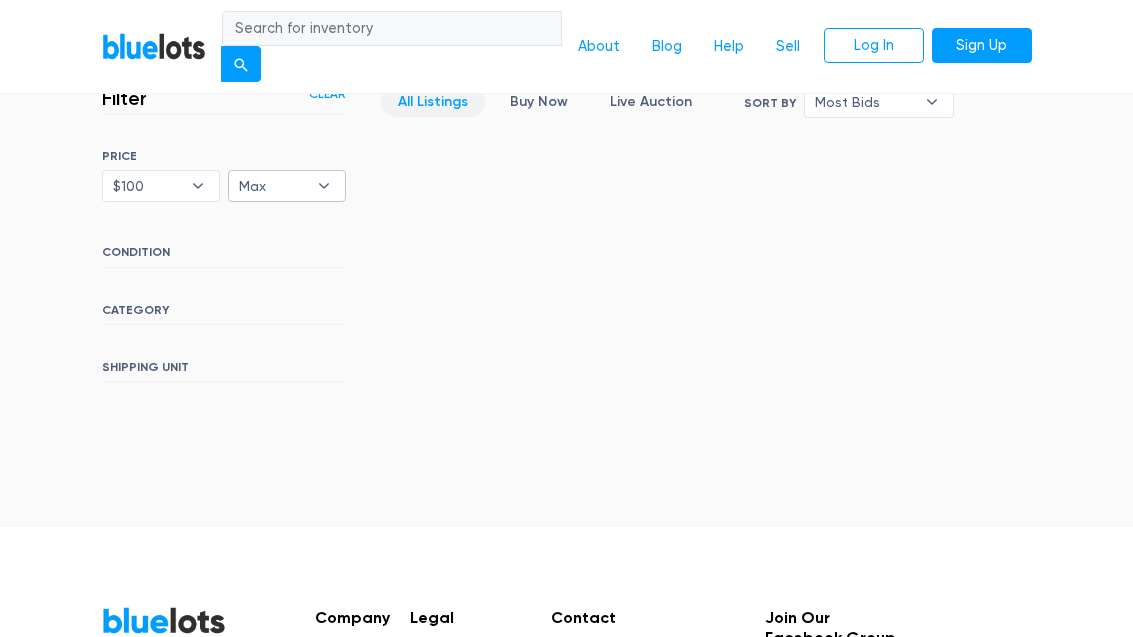 select on "10000" 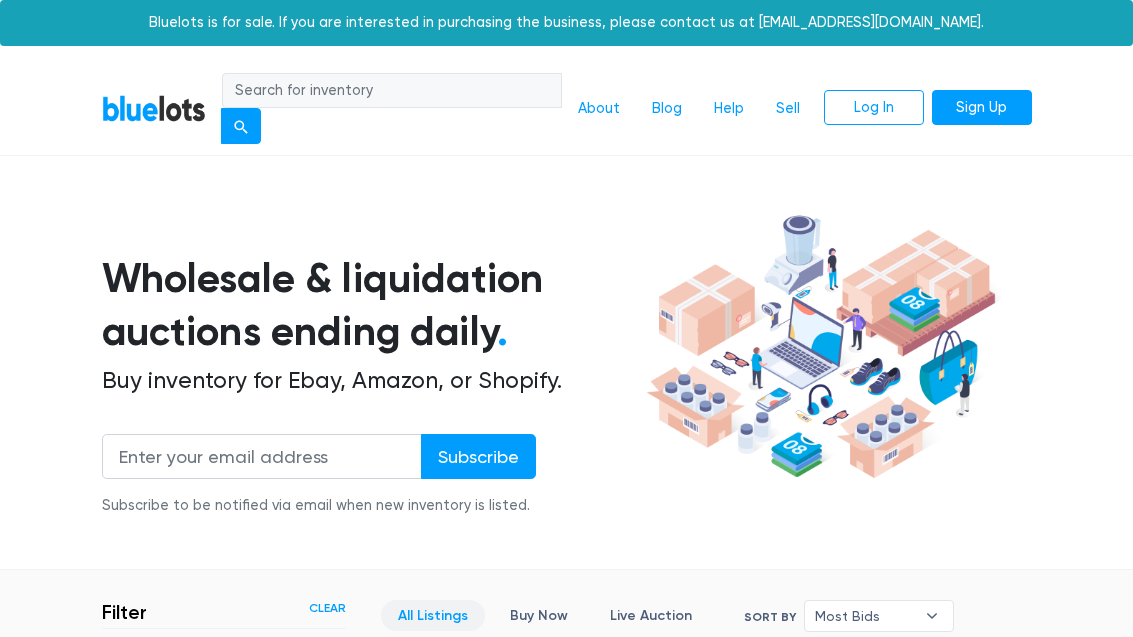scroll, scrollTop: 514, scrollLeft: 0, axis: vertical 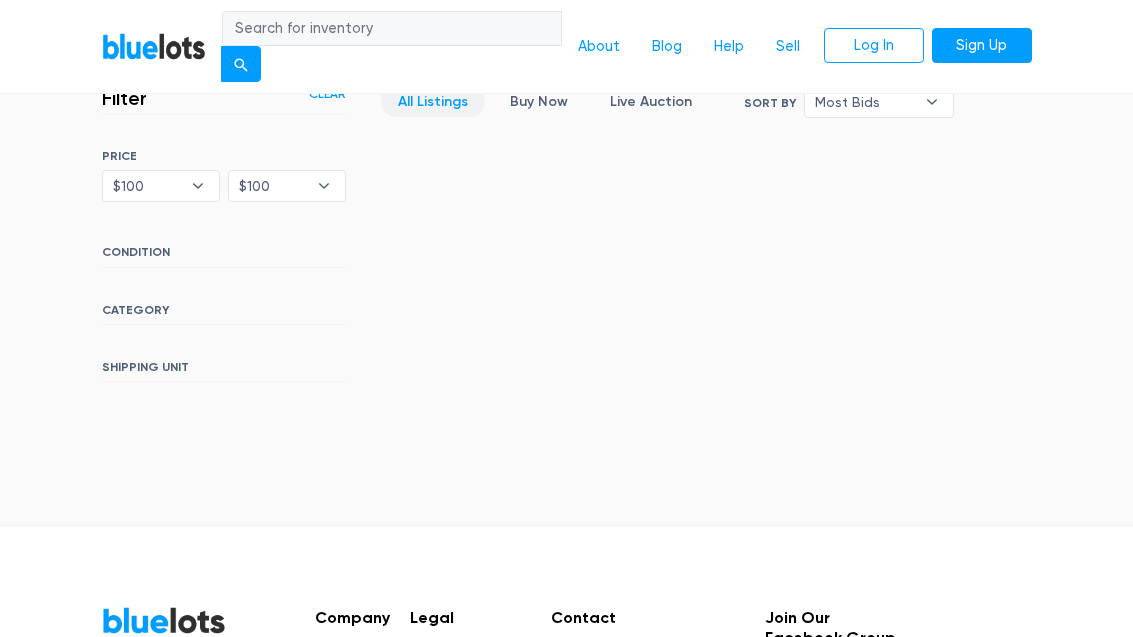 click on "Max $100
$200
$300
$400
$500
$1,000
$2,000
$3,000" at bounding box center [287, 186] 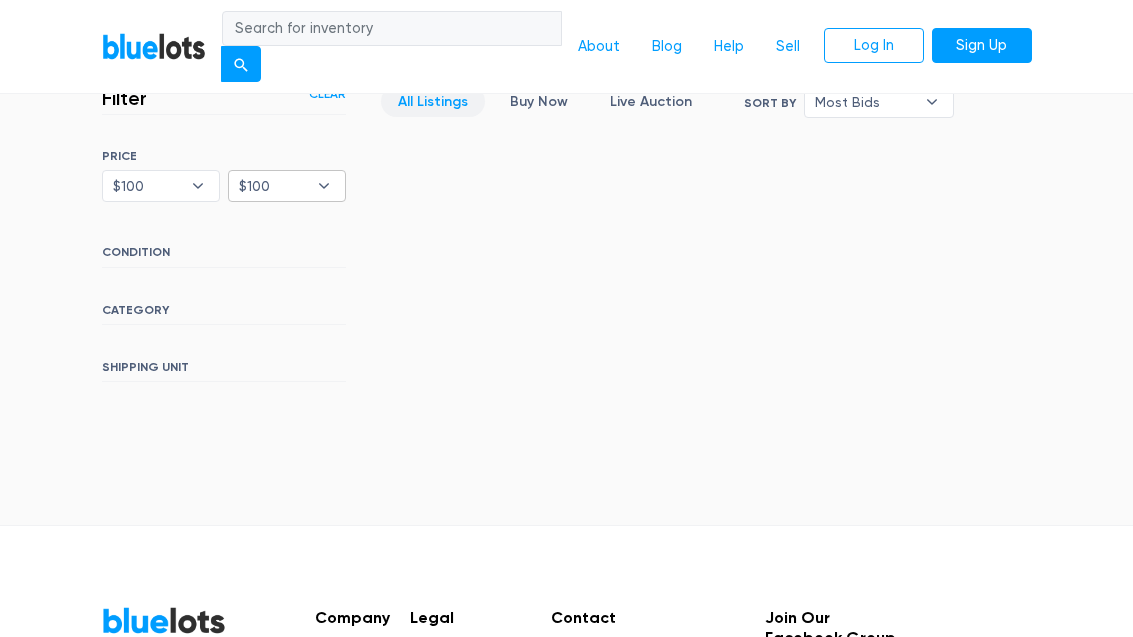 select on "300000" 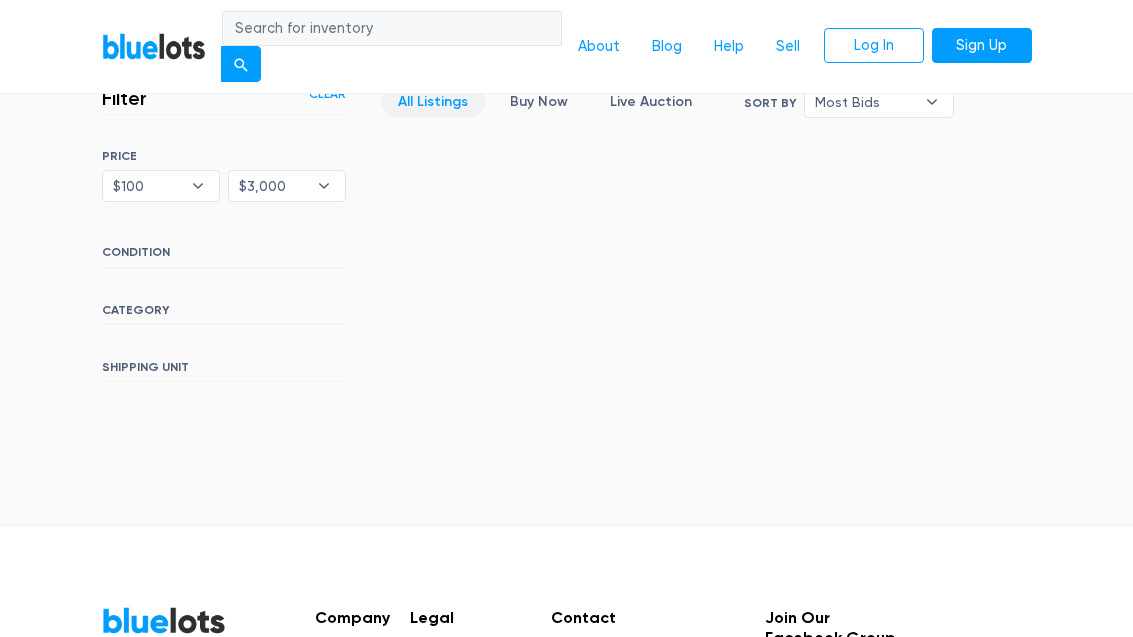 scroll, scrollTop: 0, scrollLeft: 0, axis: both 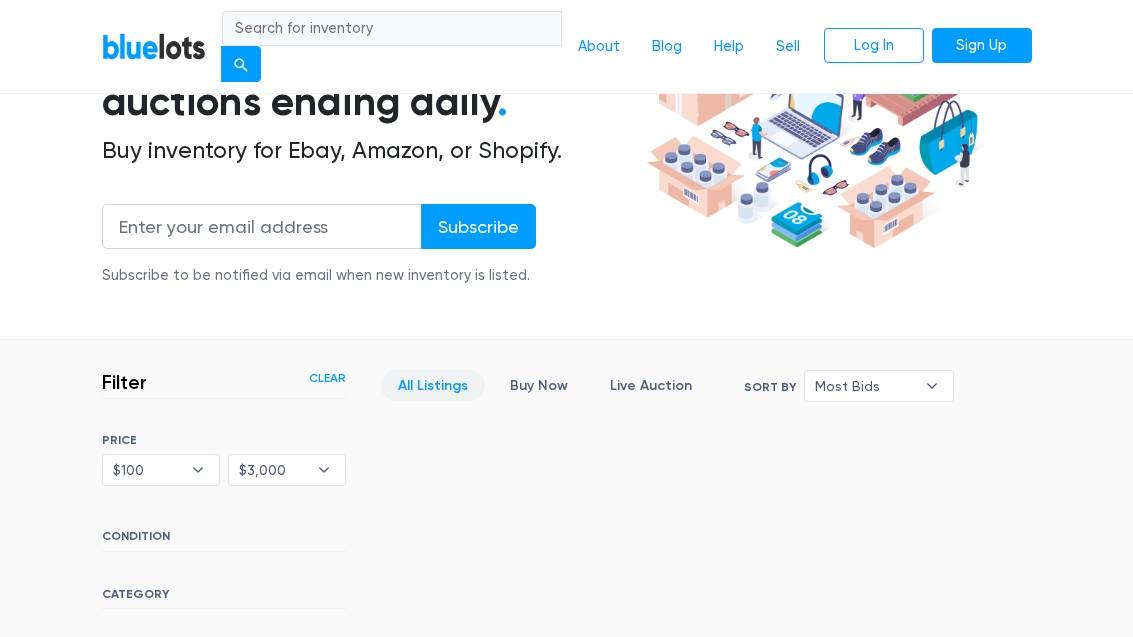 click on "Max $100
$200
$300
$400
$500
$1,000
$2,000
$3,000" at bounding box center (287, 470) 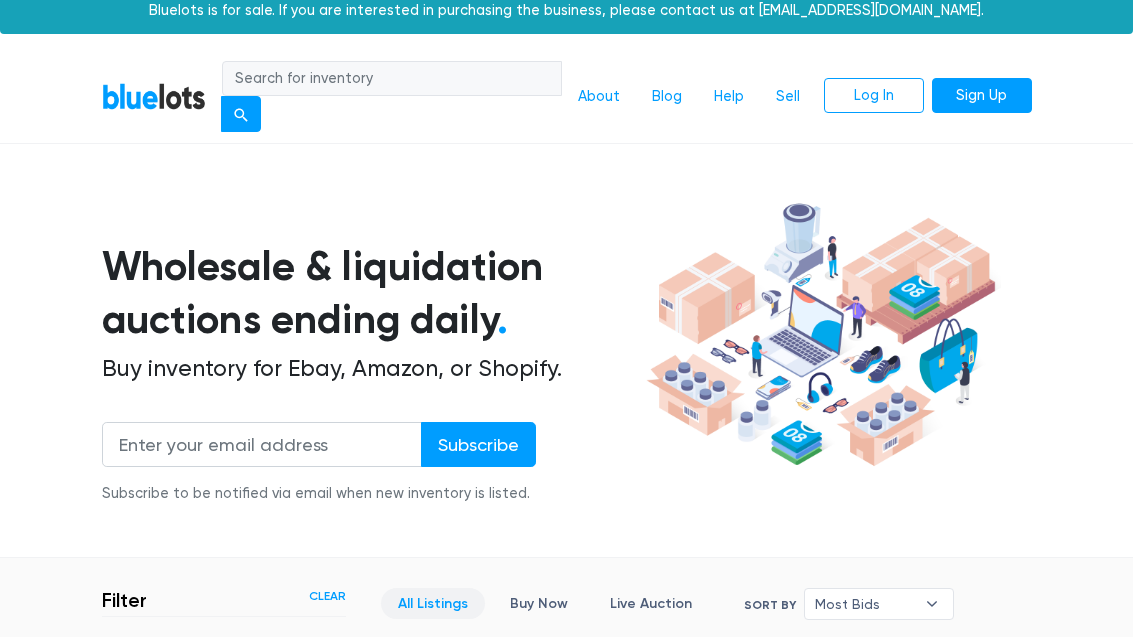scroll, scrollTop: 0, scrollLeft: 0, axis: both 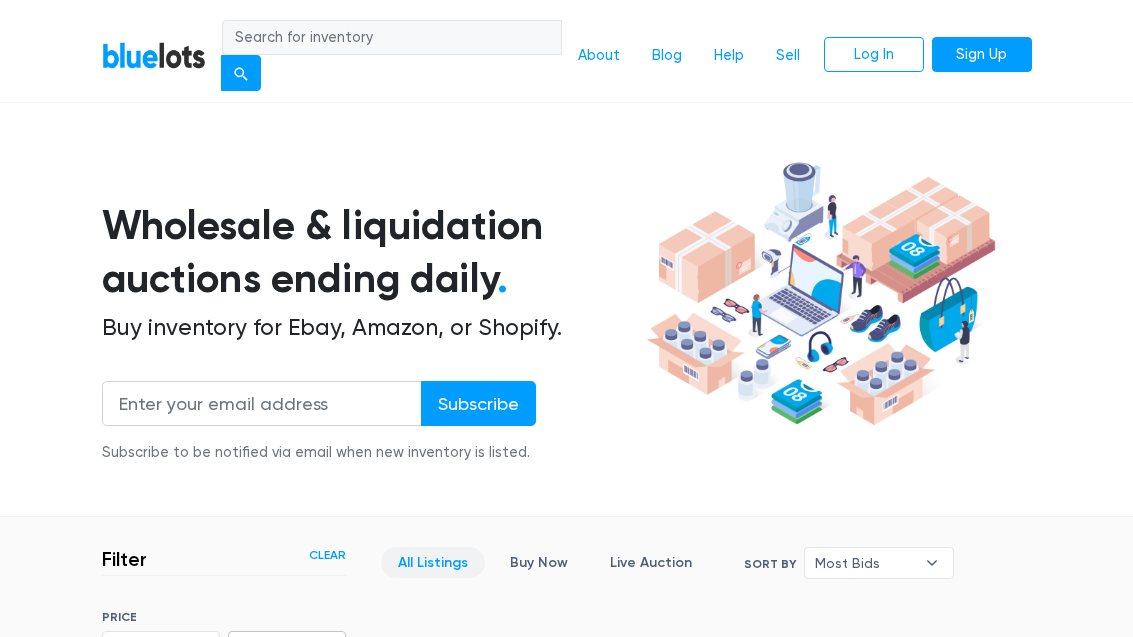 click at bounding box center [392, 38] 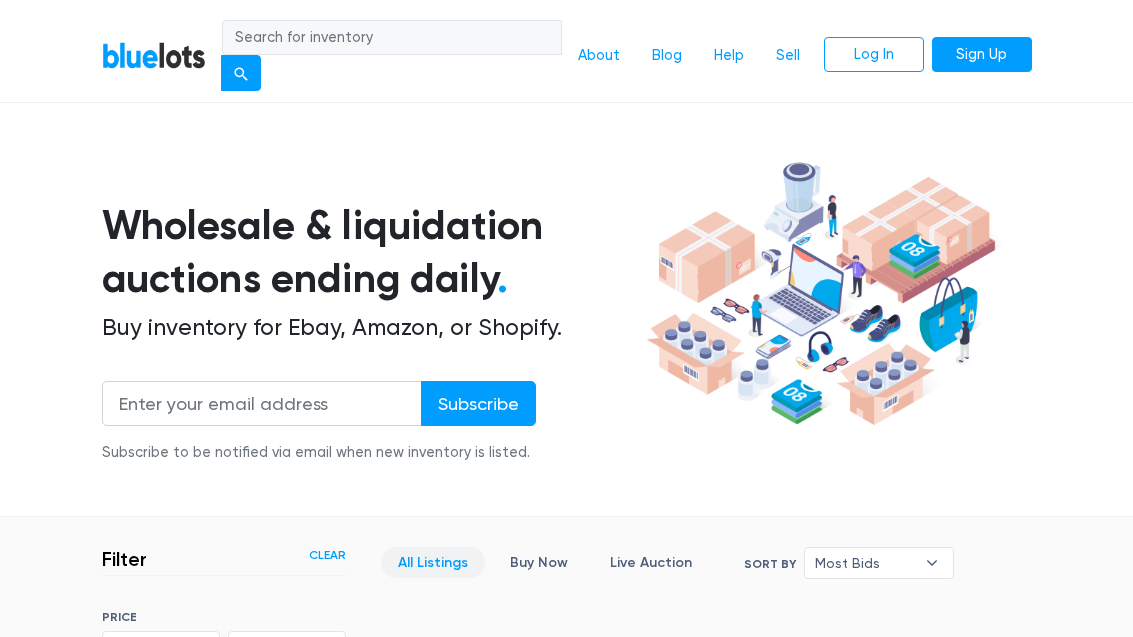 scroll, scrollTop: 52, scrollLeft: 0, axis: vertical 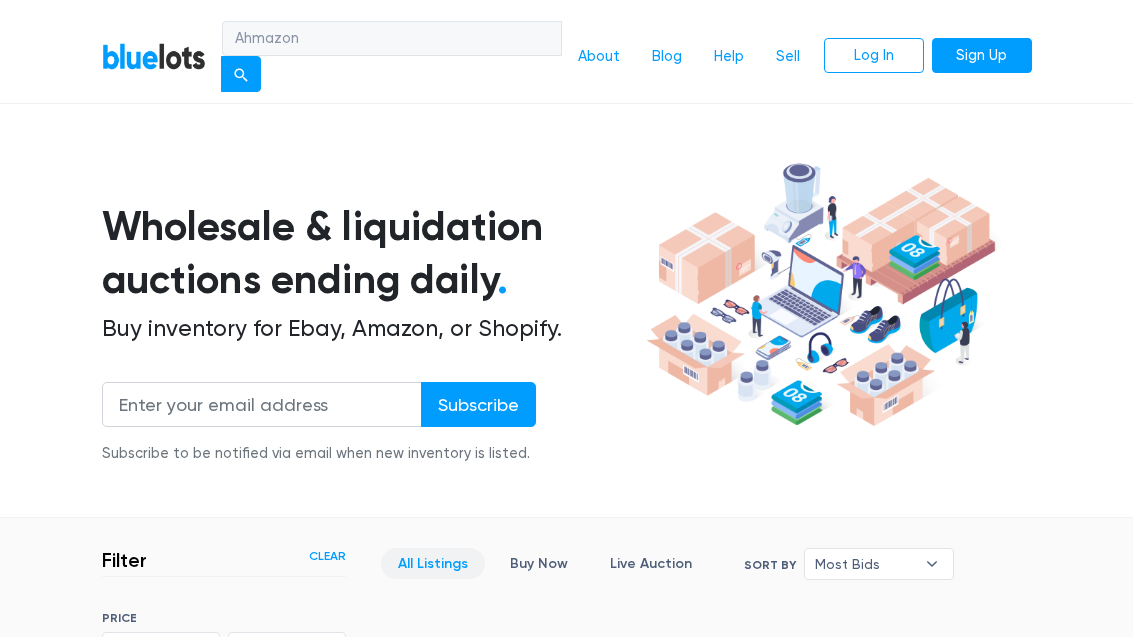 type on "Ahmazon" 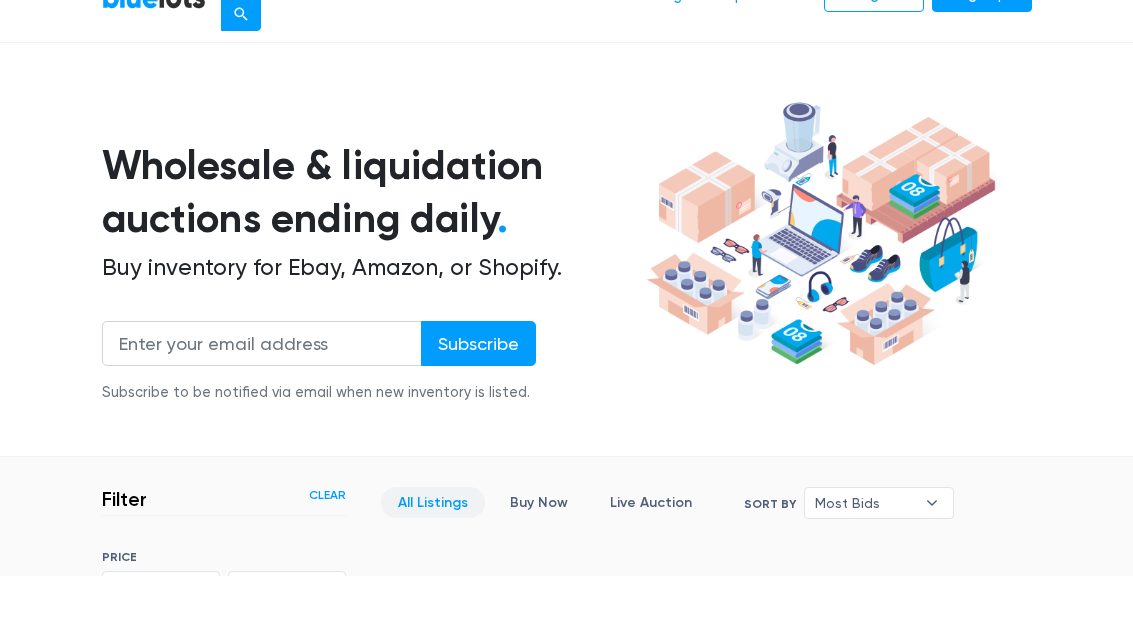 click at bounding box center (241, 74) 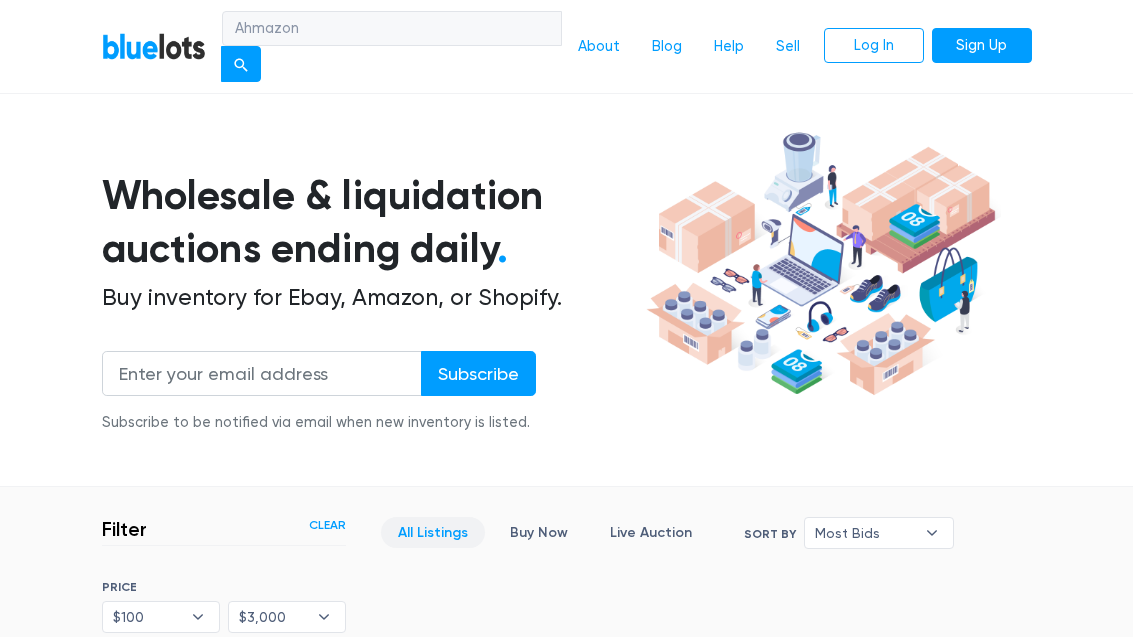 scroll, scrollTop: 0, scrollLeft: 0, axis: both 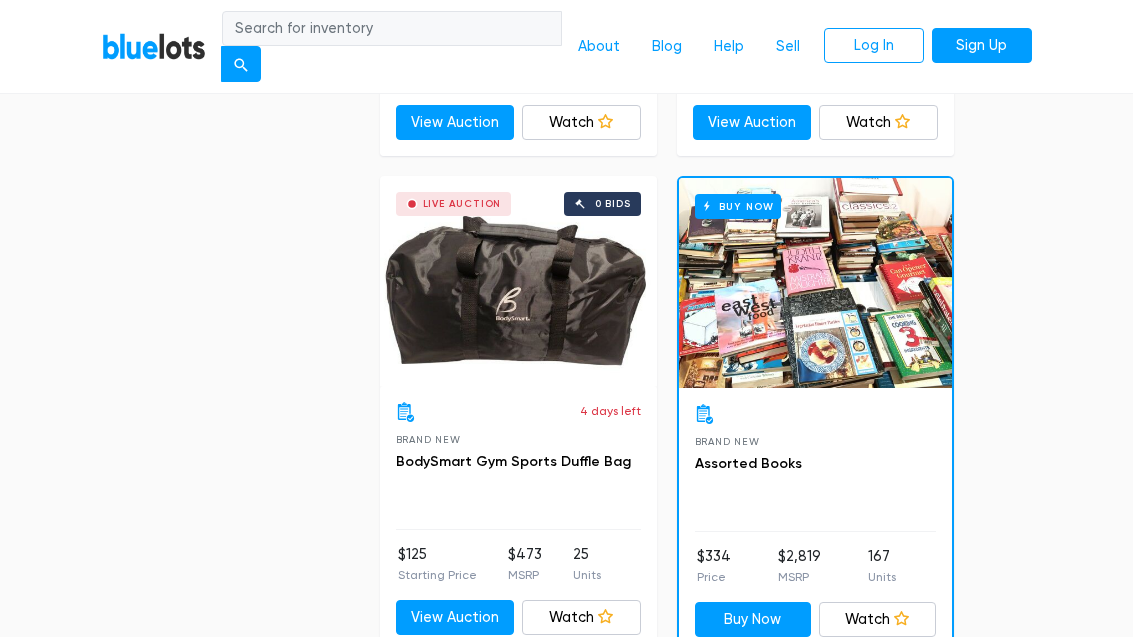 click on "Buy Now" at bounding box center [815, 284] 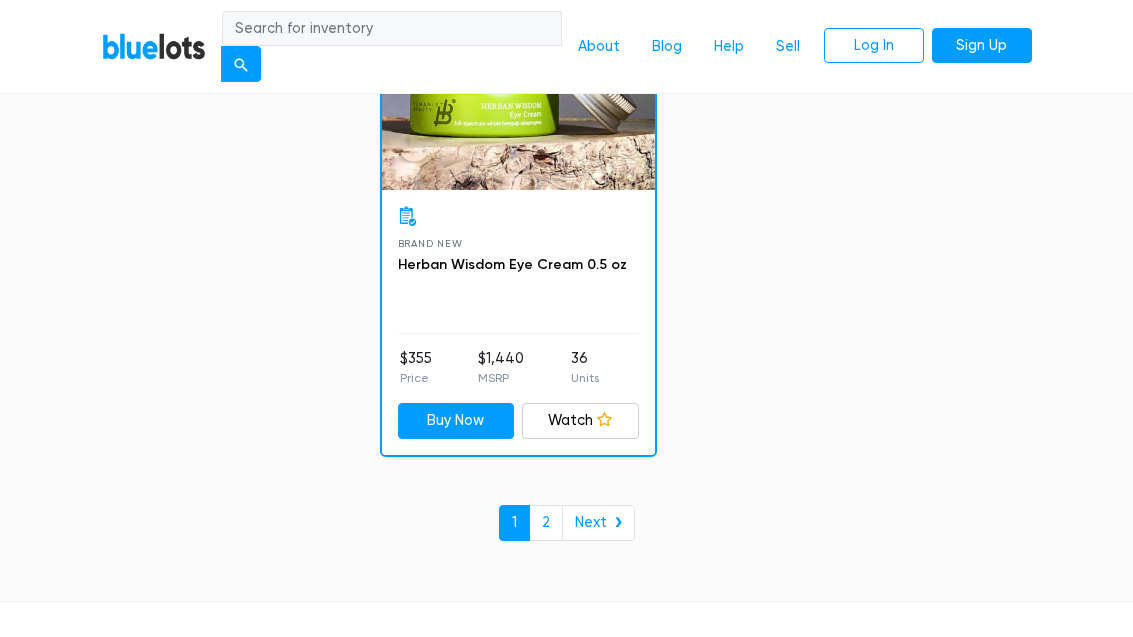 scroll, scrollTop: 13298, scrollLeft: 0, axis: vertical 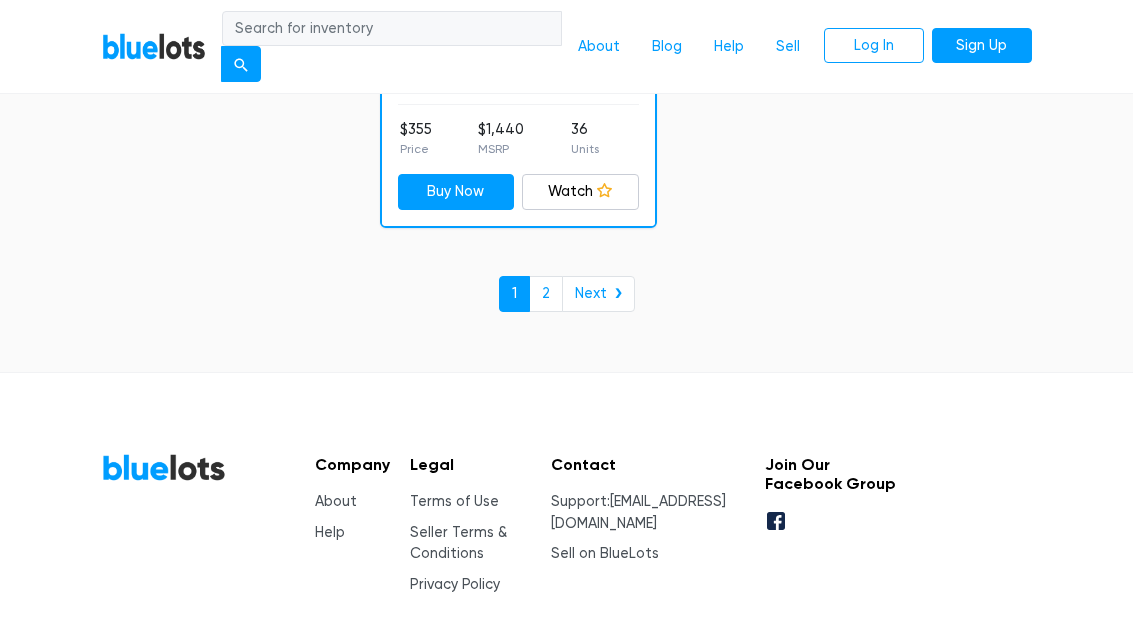 click on "2" at bounding box center (546, 294) 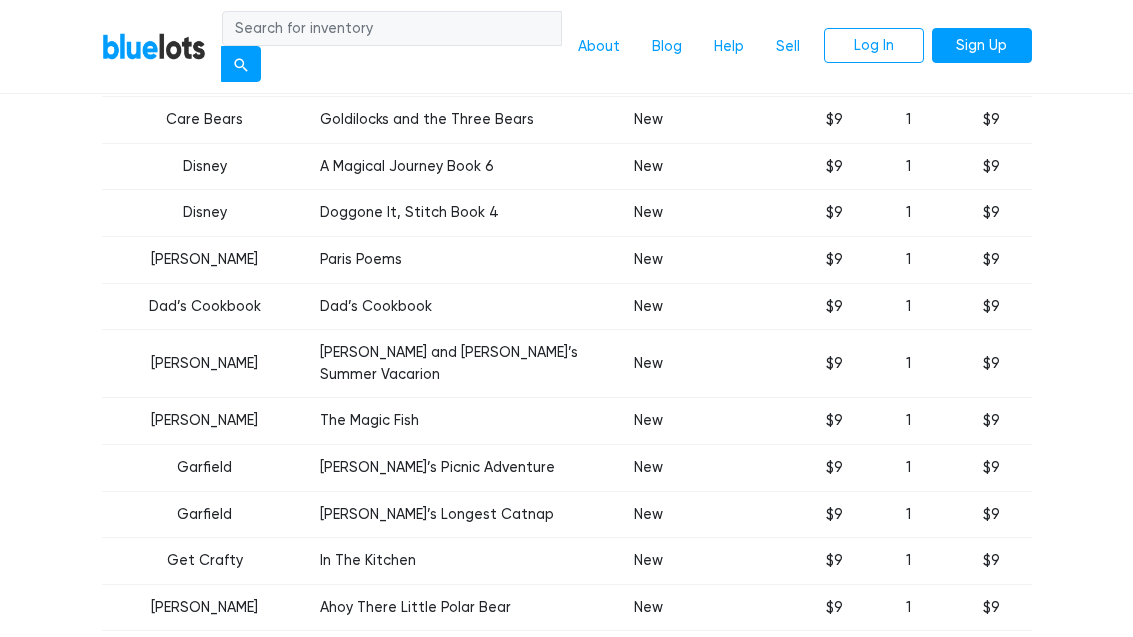 scroll, scrollTop: 7399, scrollLeft: 0, axis: vertical 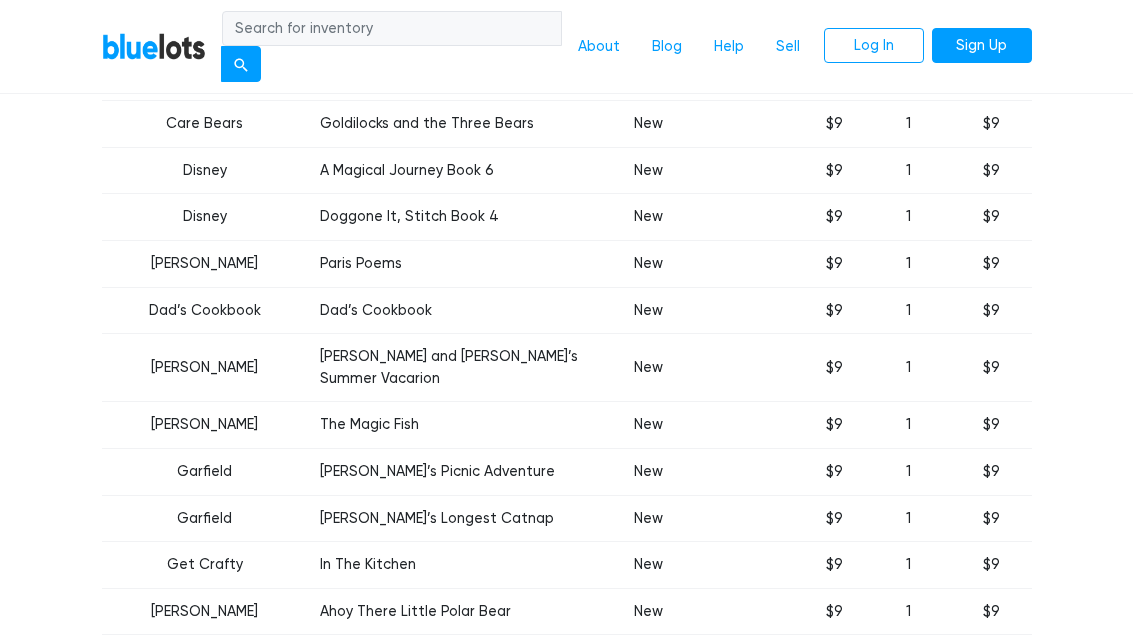 click on "Ahoy There Little Polar Bear" at bounding box center [455, 612] 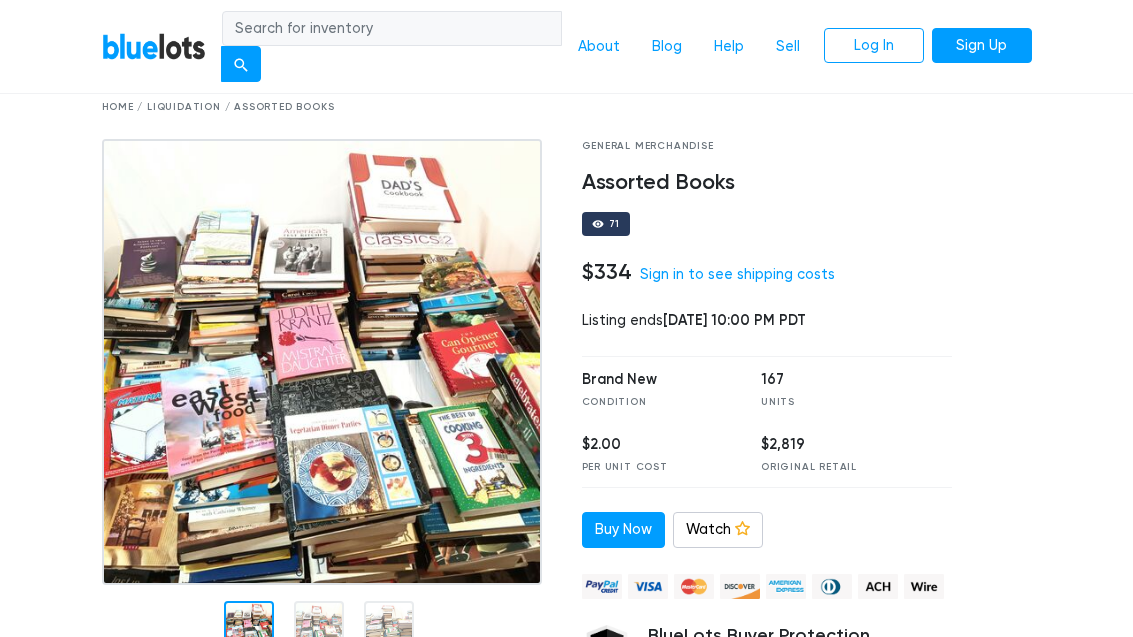 scroll, scrollTop: 0, scrollLeft: 0, axis: both 